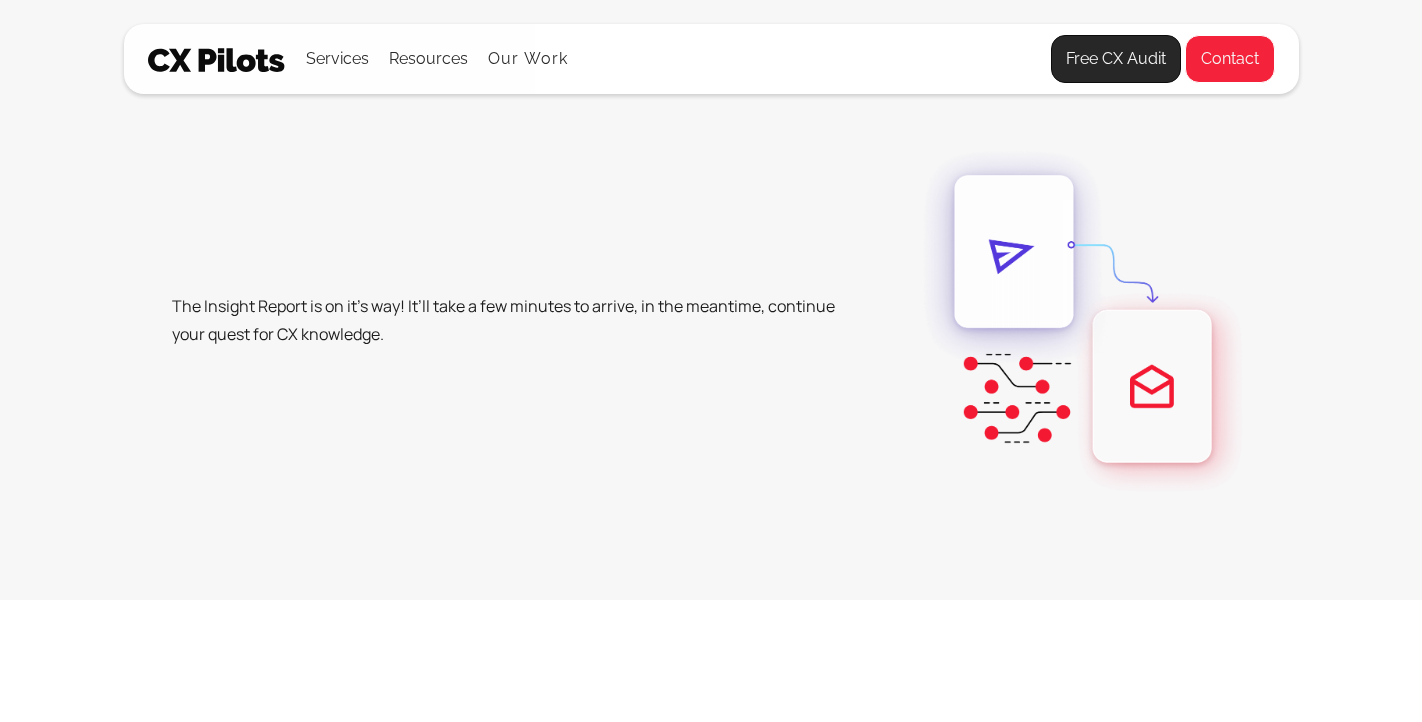 scroll, scrollTop: 0, scrollLeft: 0, axis: both 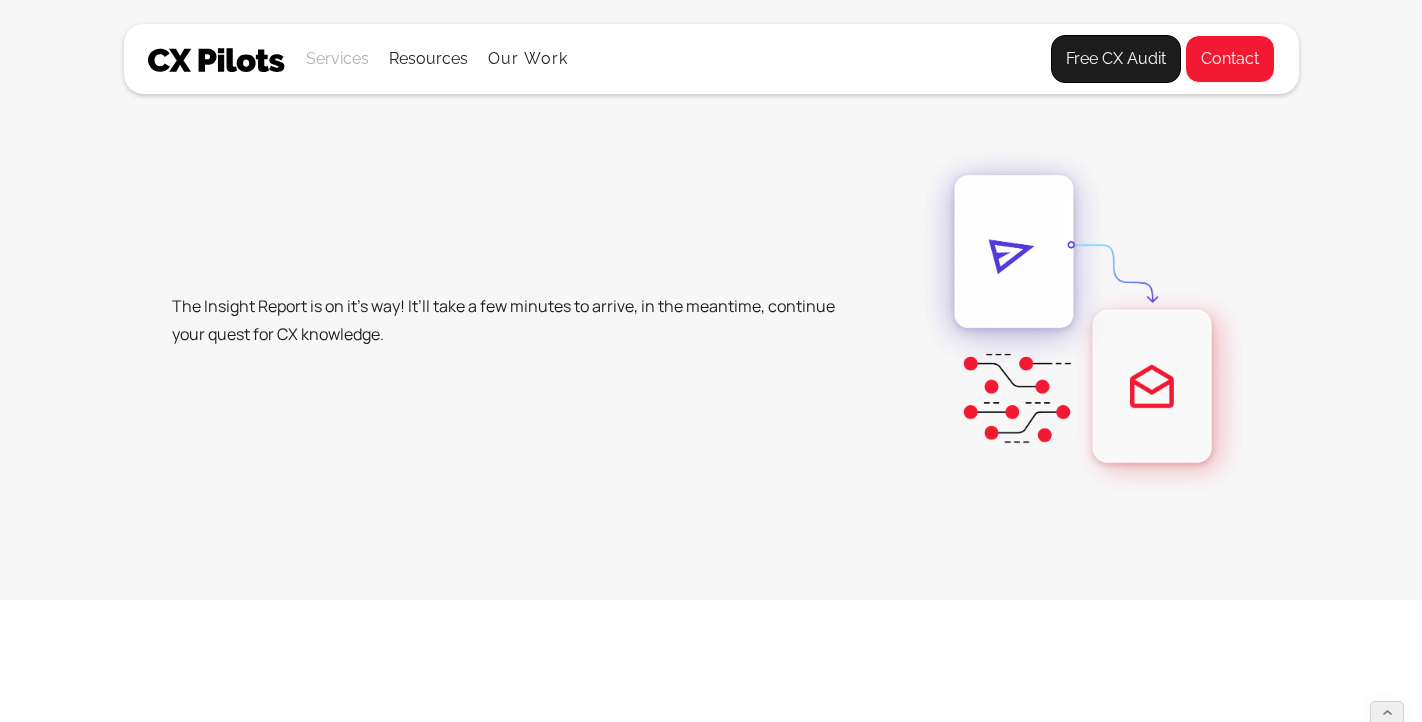 click on "Services" at bounding box center (337, 59) 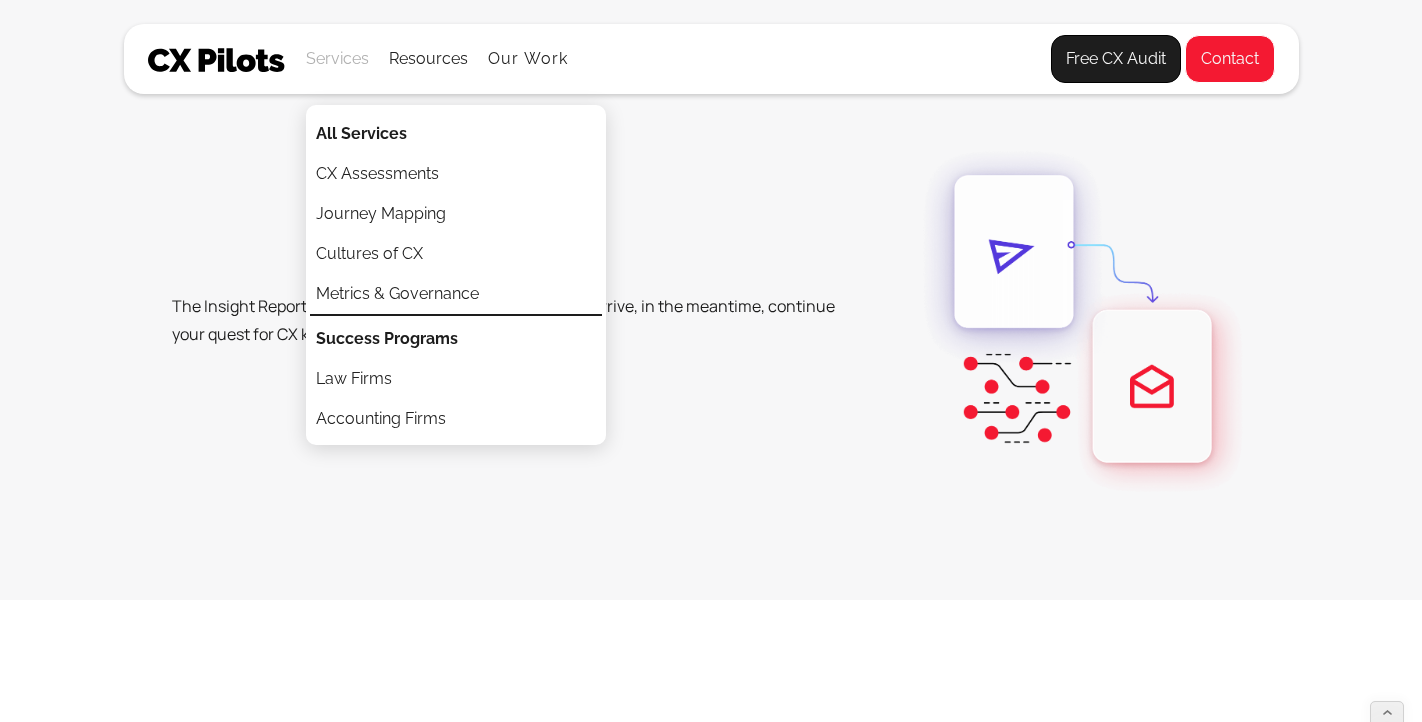 click on "Services" at bounding box center [337, 59] 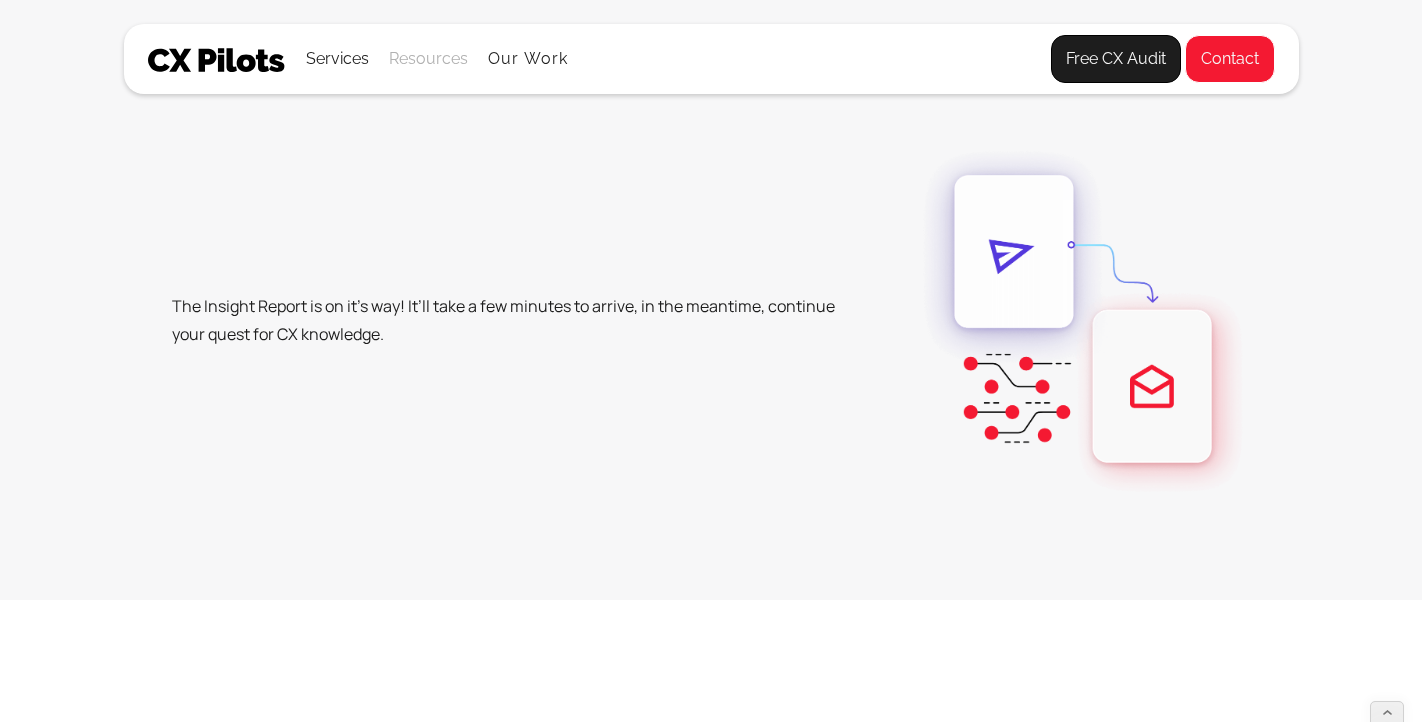 click on "Resources" at bounding box center (428, 59) 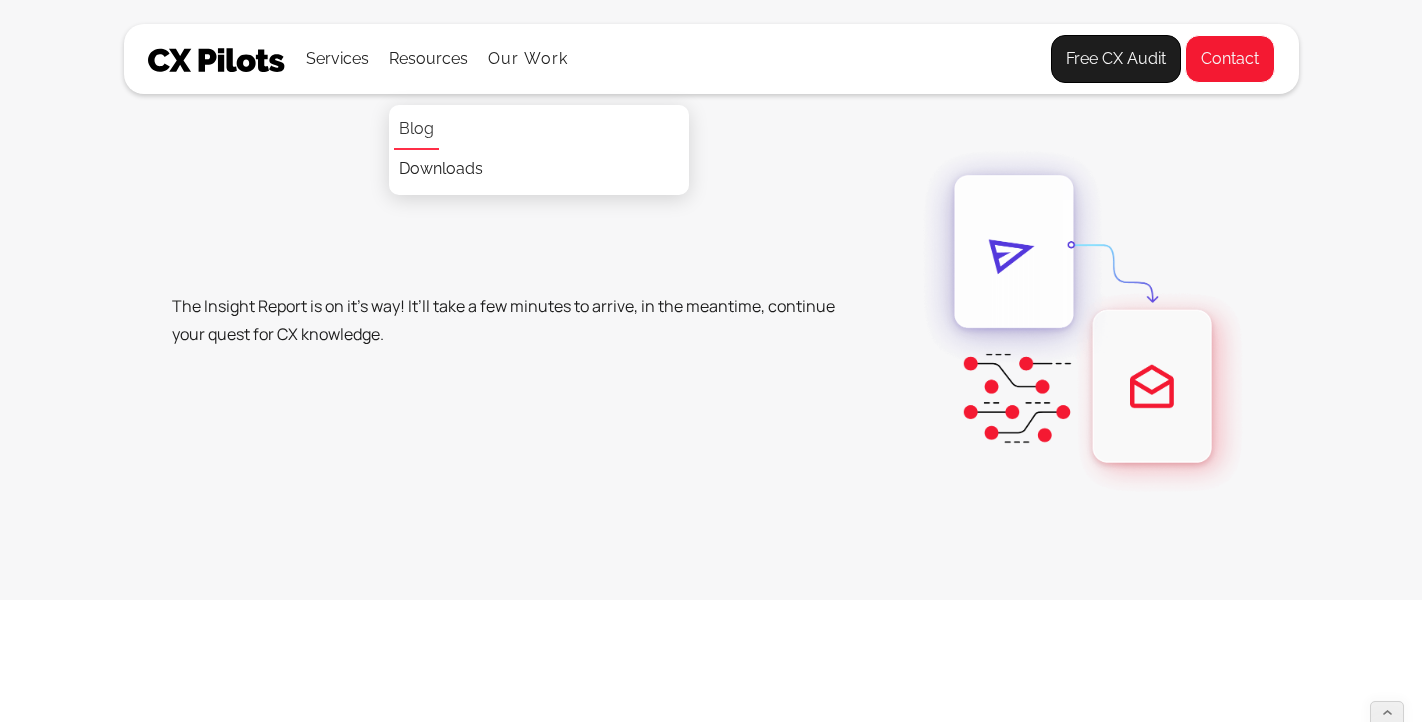 click on "Blog" at bounding box center (416, 130) 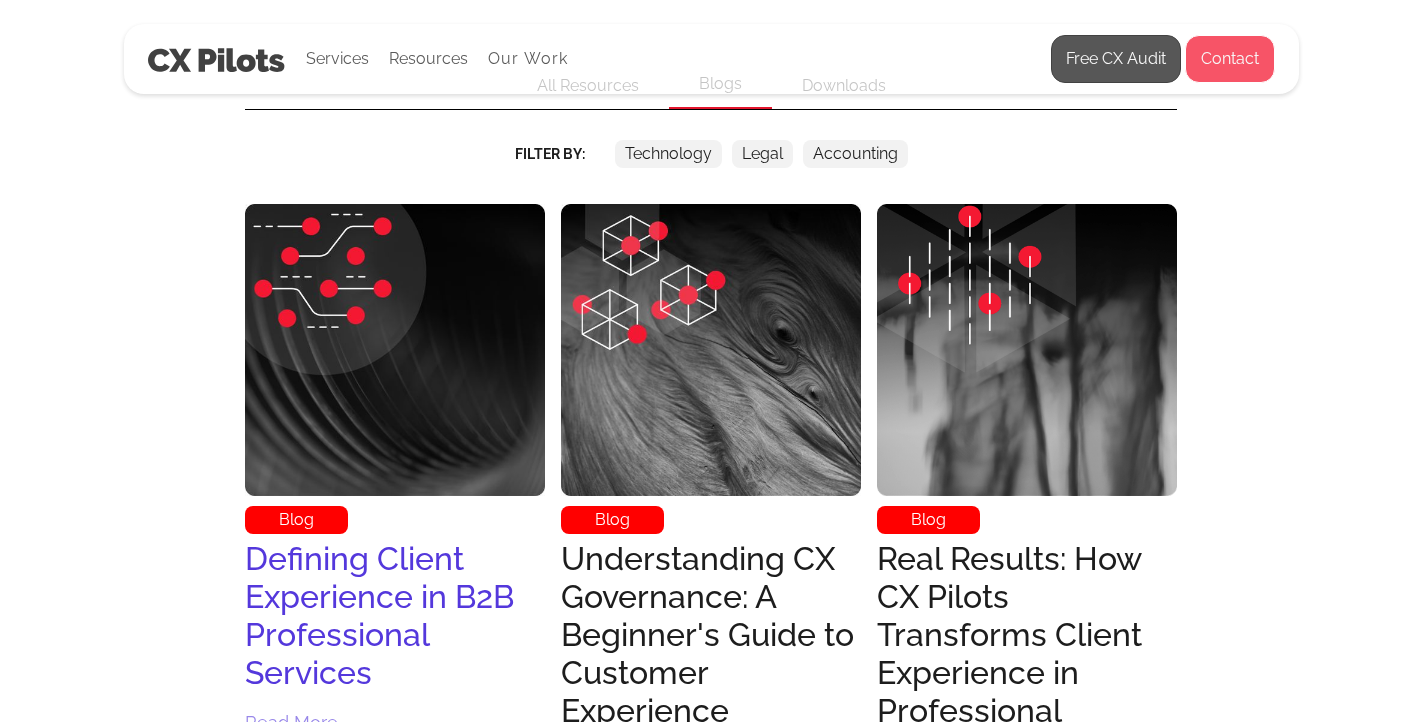 scroll, scrollTop: 730, scrollLeft: 0, axis: vertical 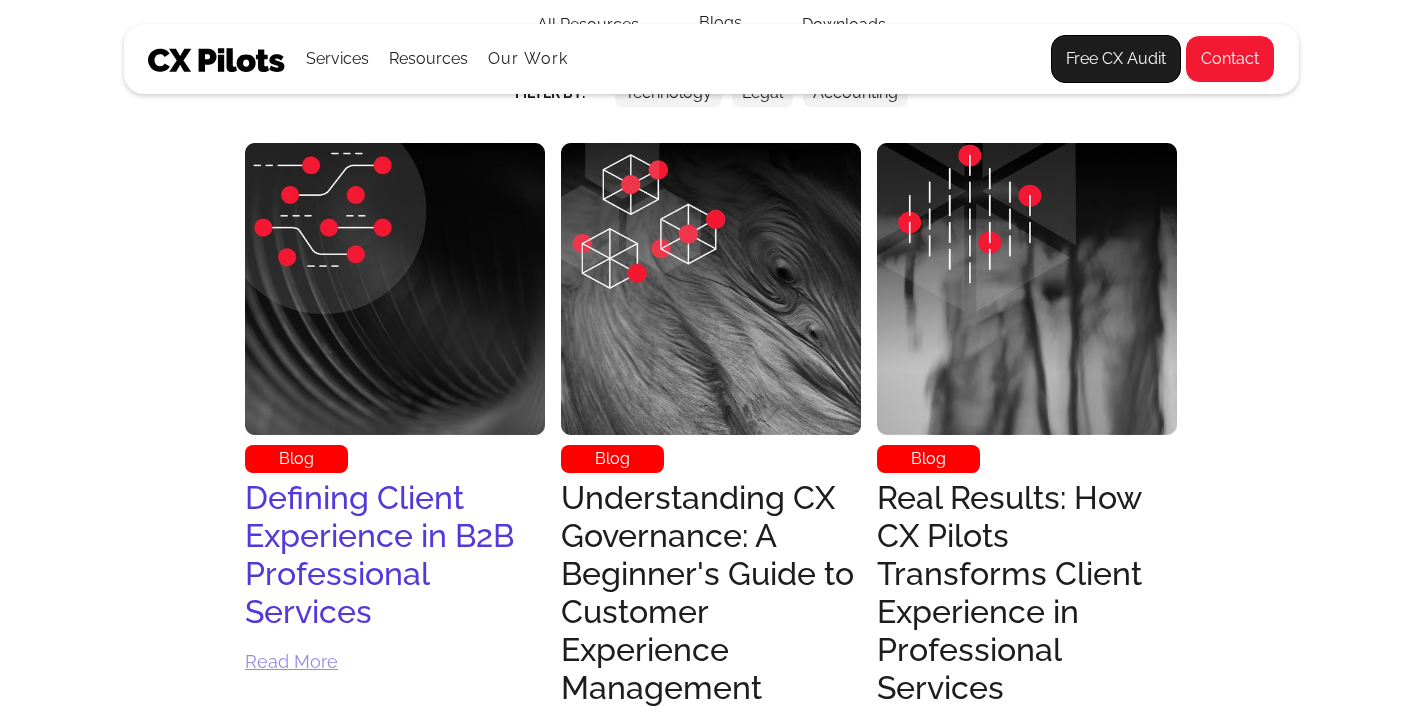 click at bounding box center [395, 289] 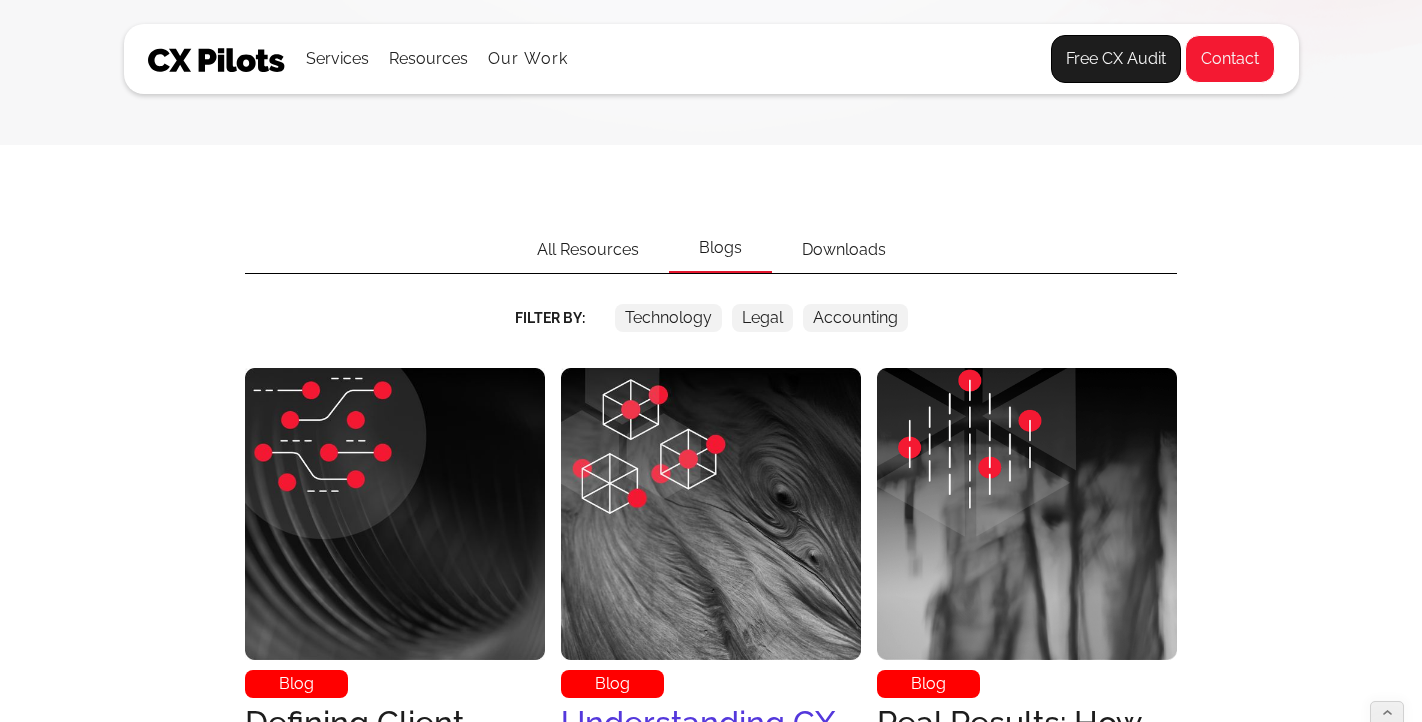 scroll, scrollTop: 346, scrollLeft: 0, axis: vertical 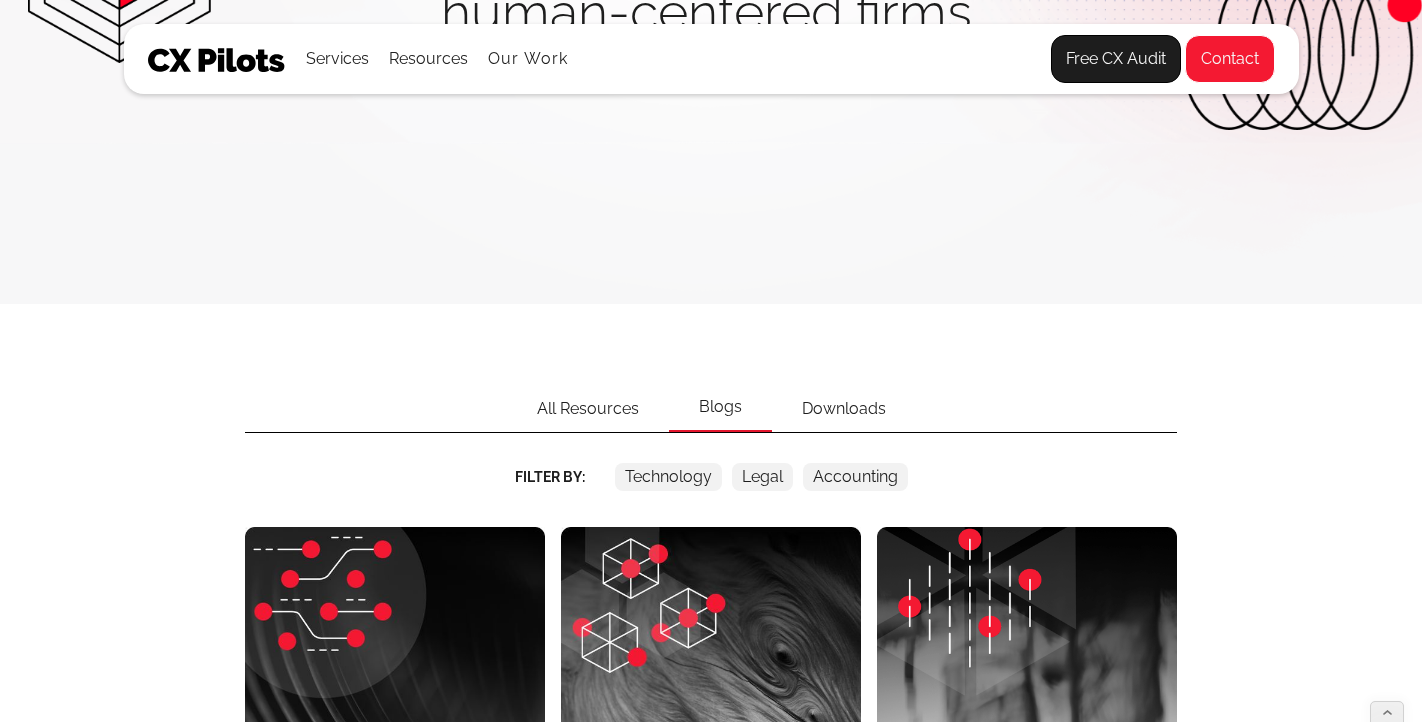 click on "Downloads" at bounding box center (844, 409) 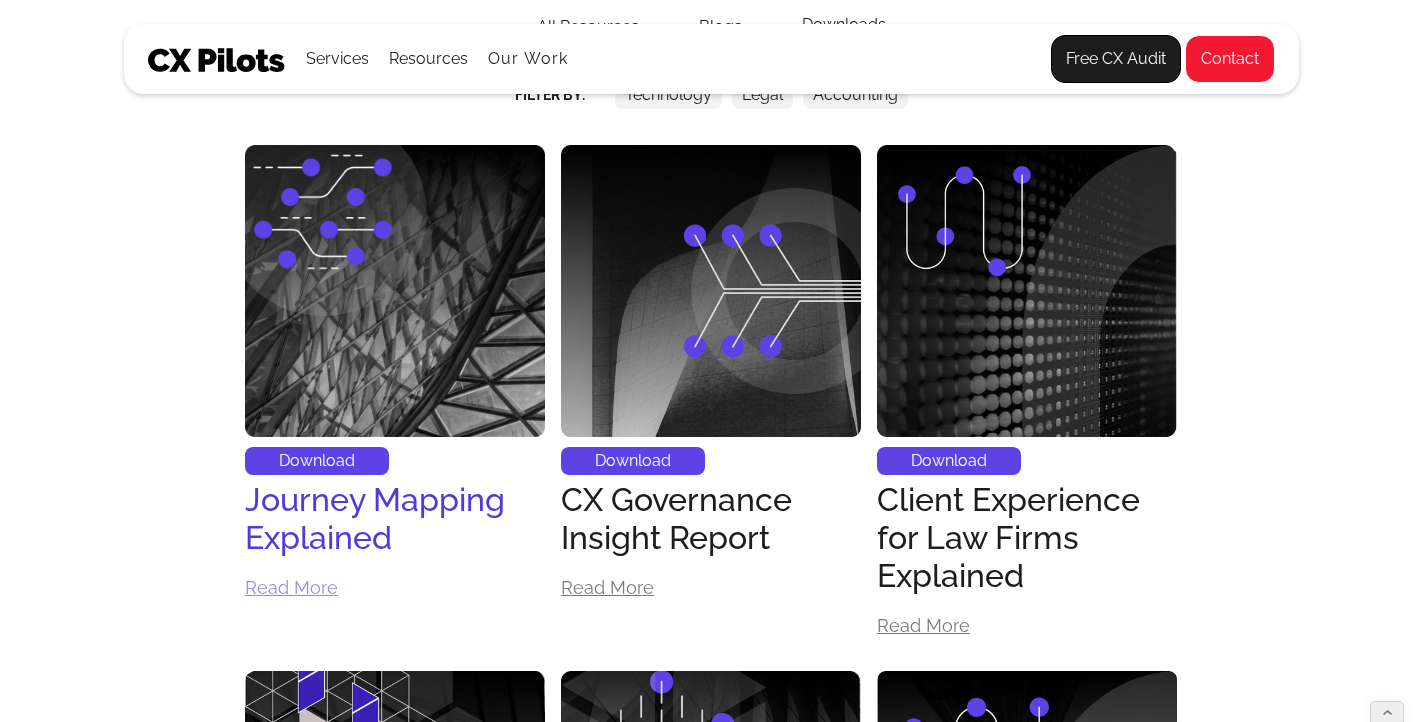 scroll, scrollTop: 730, scrollLeft: 0, axis: vertical 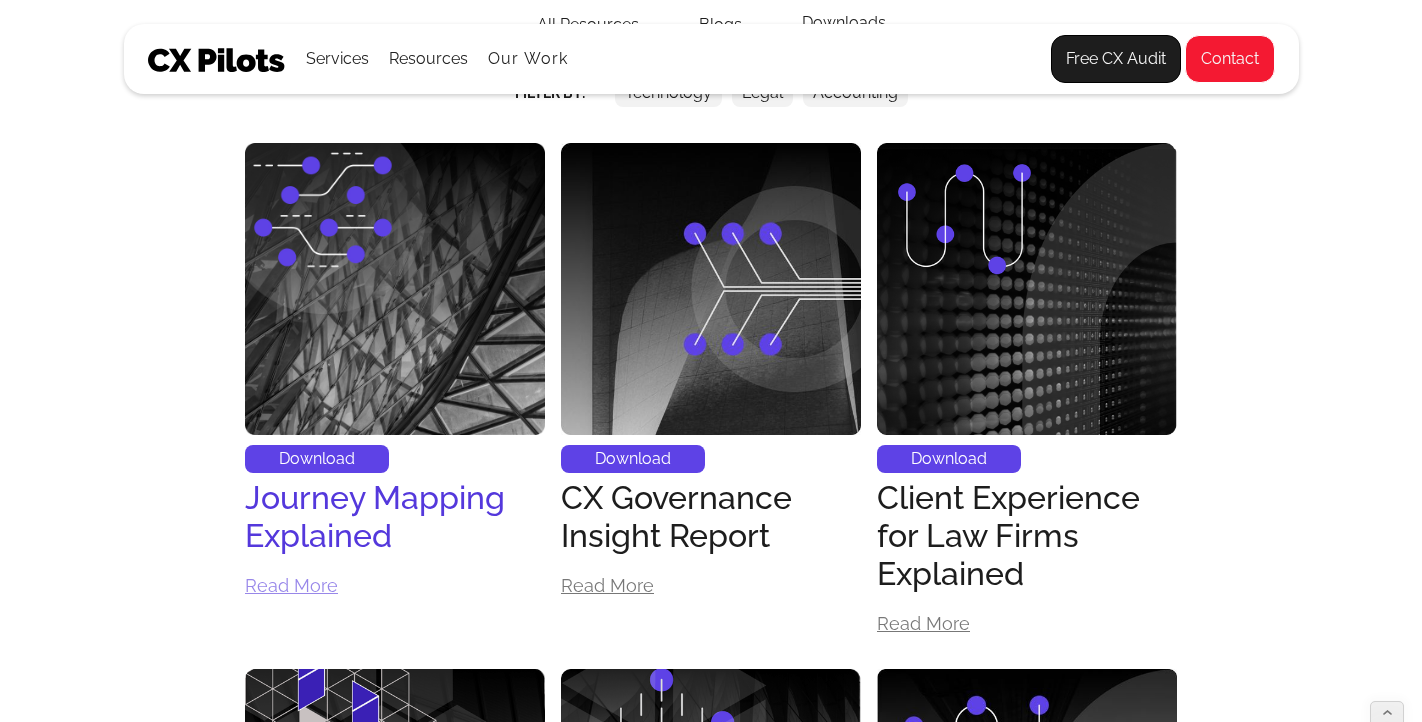 click at bounding box center (395, 289) 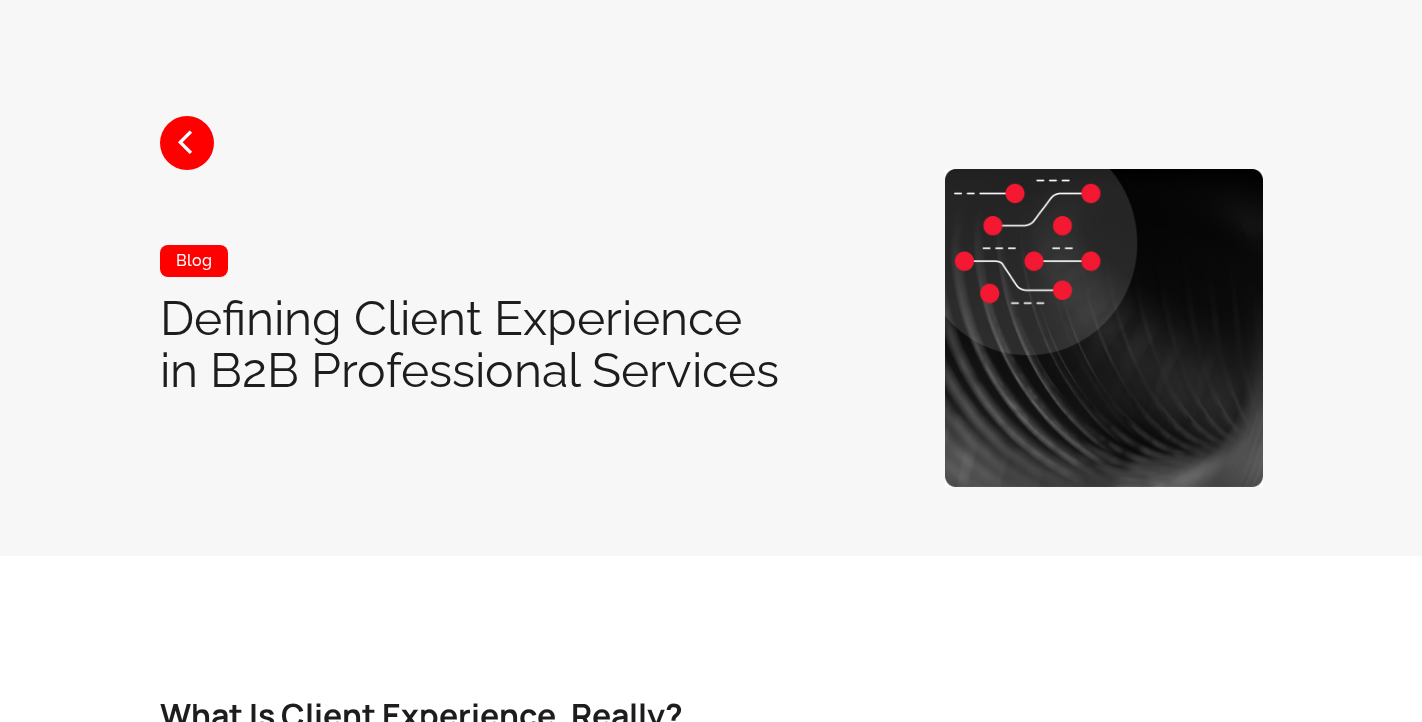 scroll, scrollTop: 0, scrollLeft: 0, axis: both 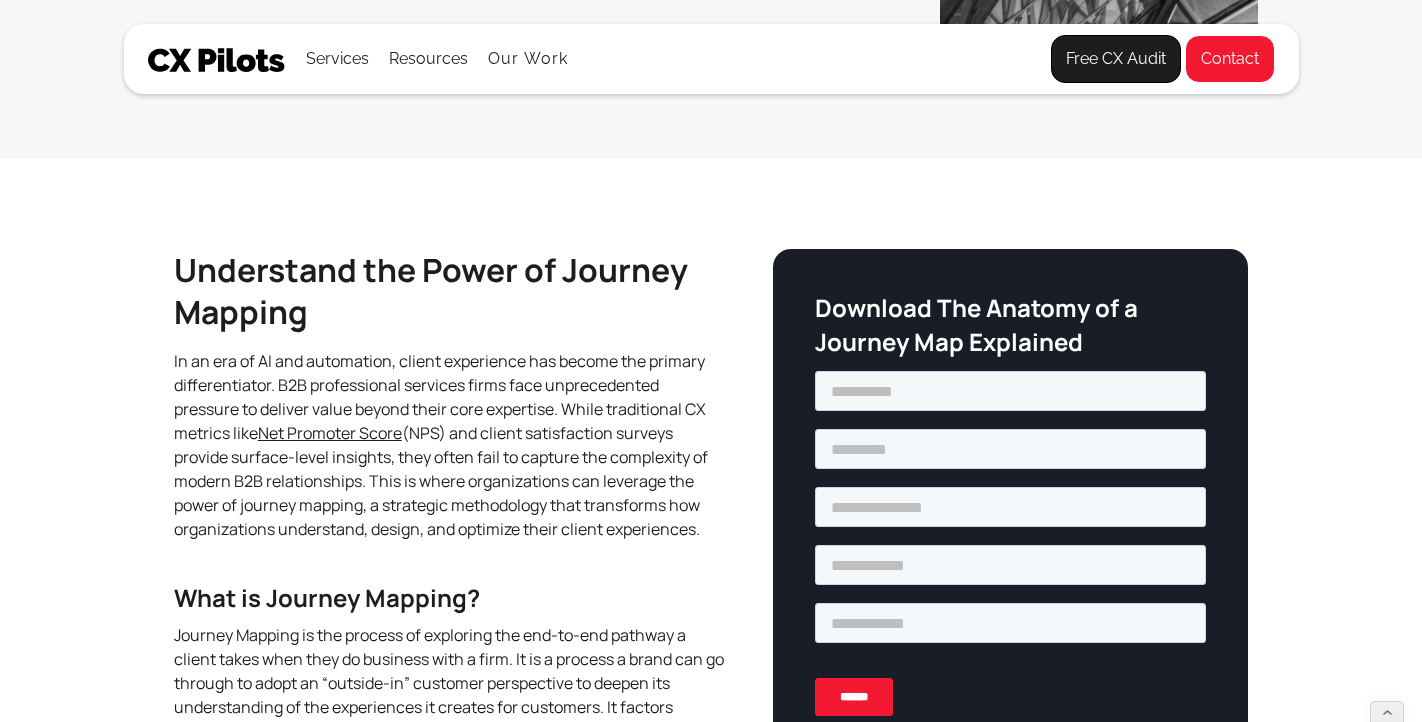 type on "***" 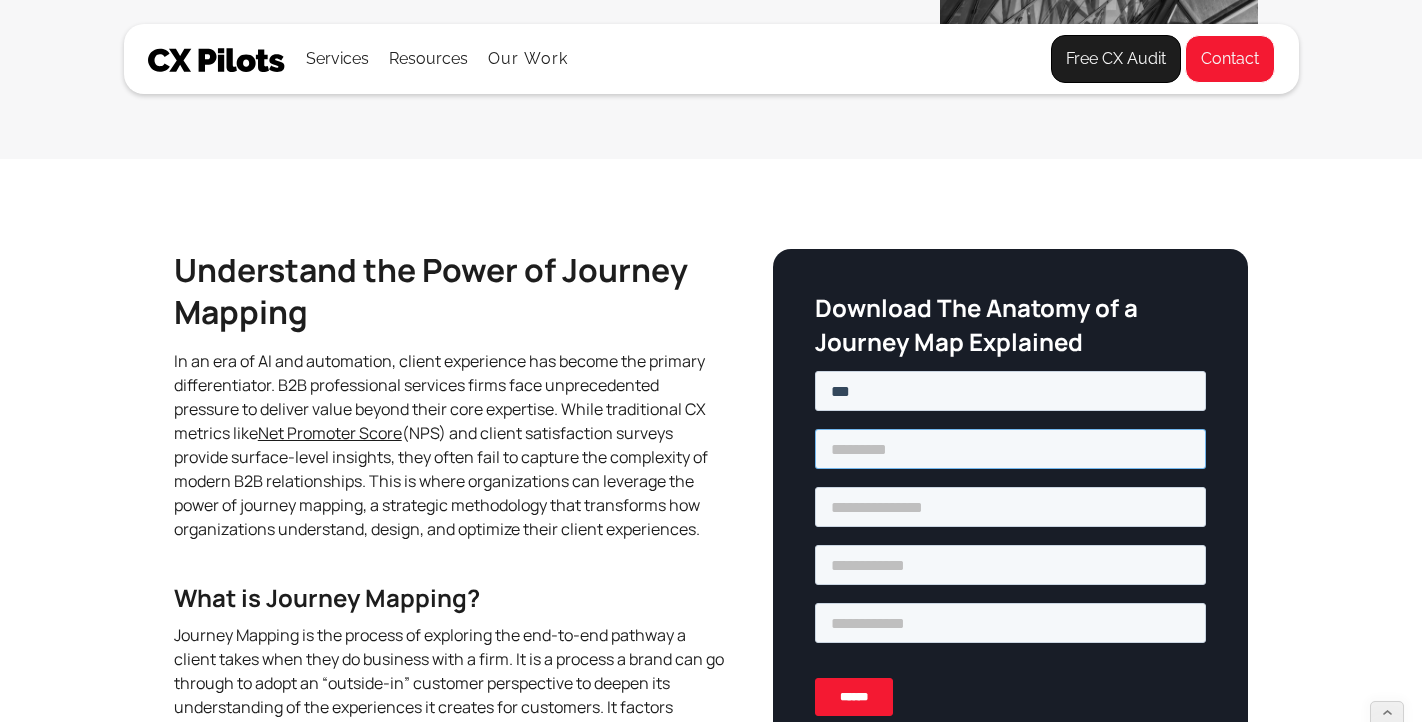 type on "****" 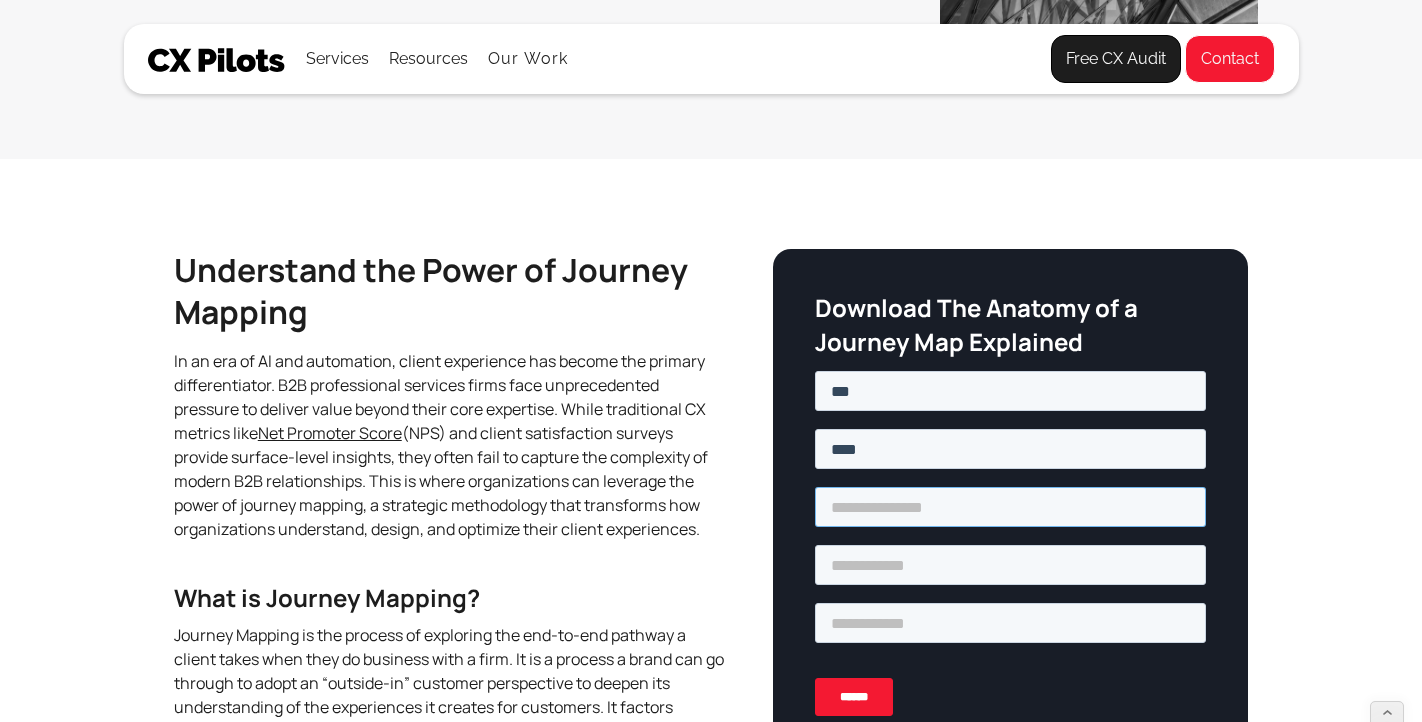 type on "**********" 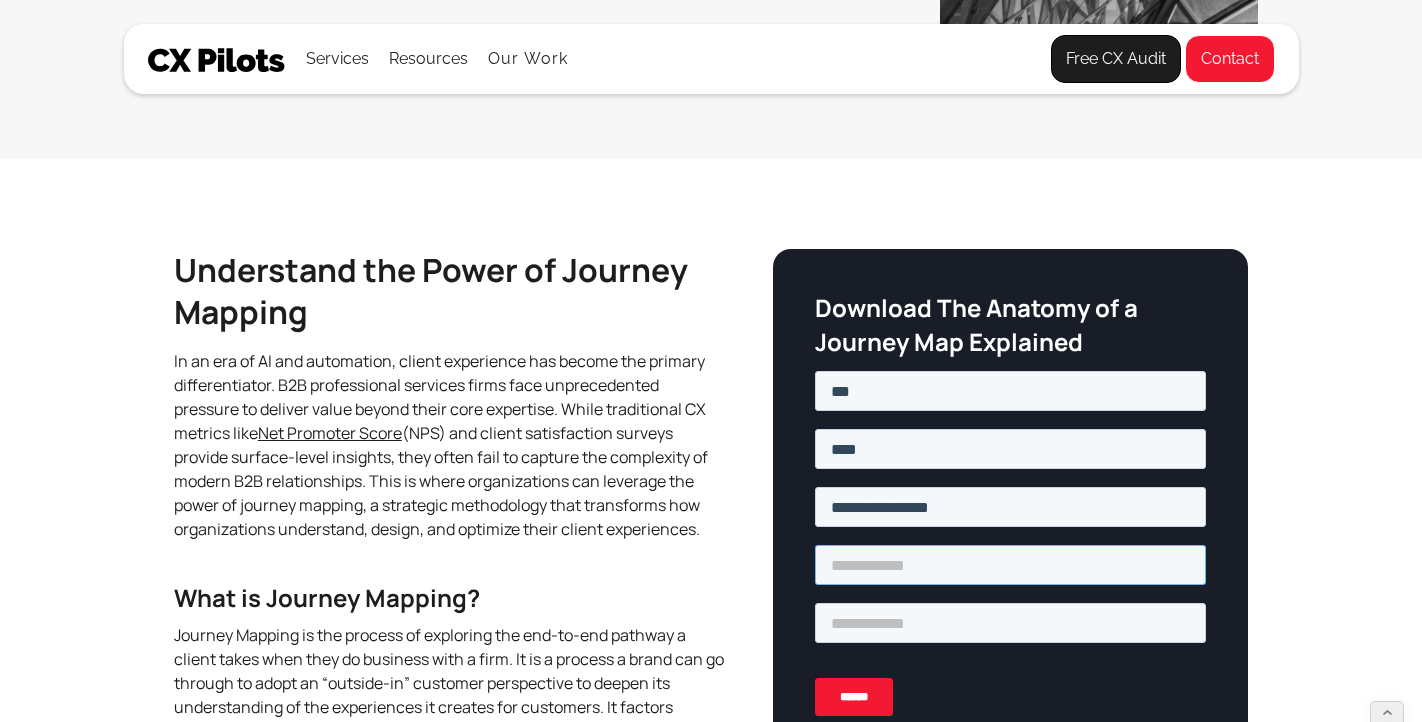 type on "**********" 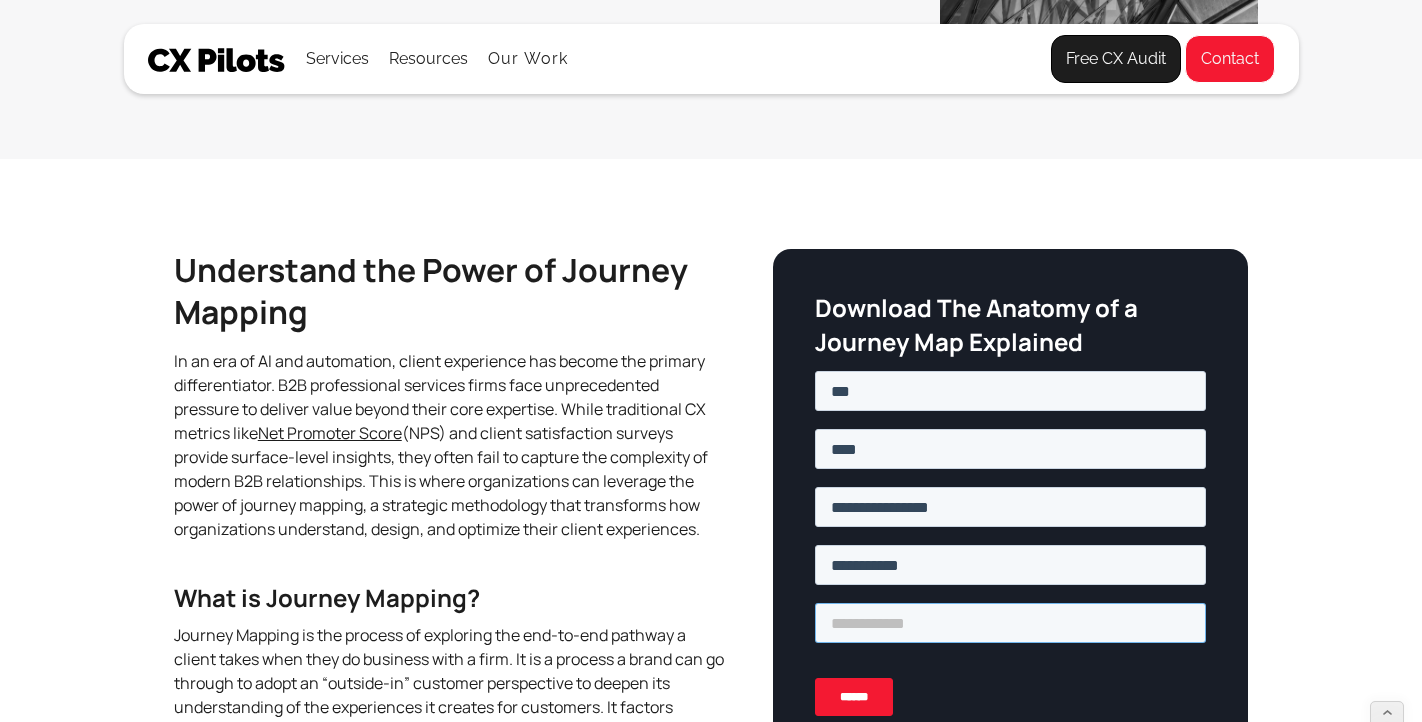 type on "**********" 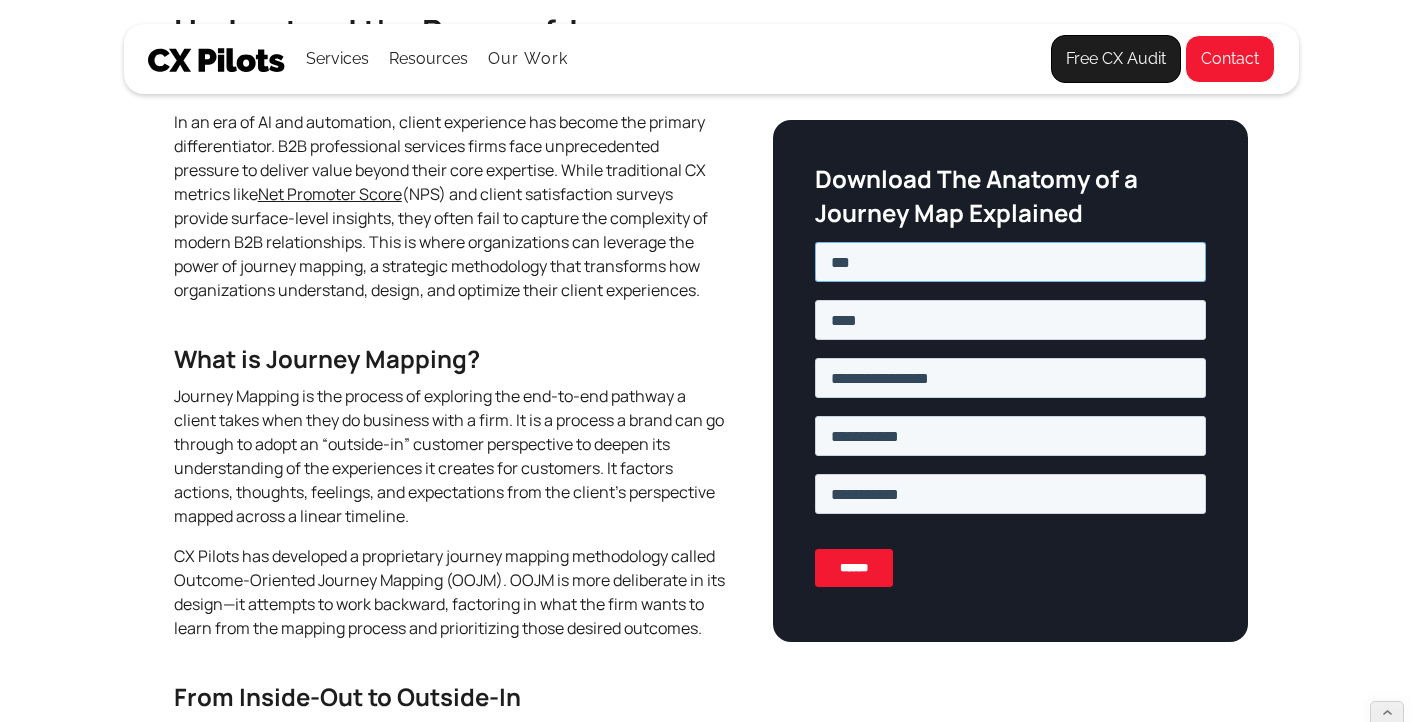 scroll, scrollTop: 707, scrollLeft: 0, axis: vertical 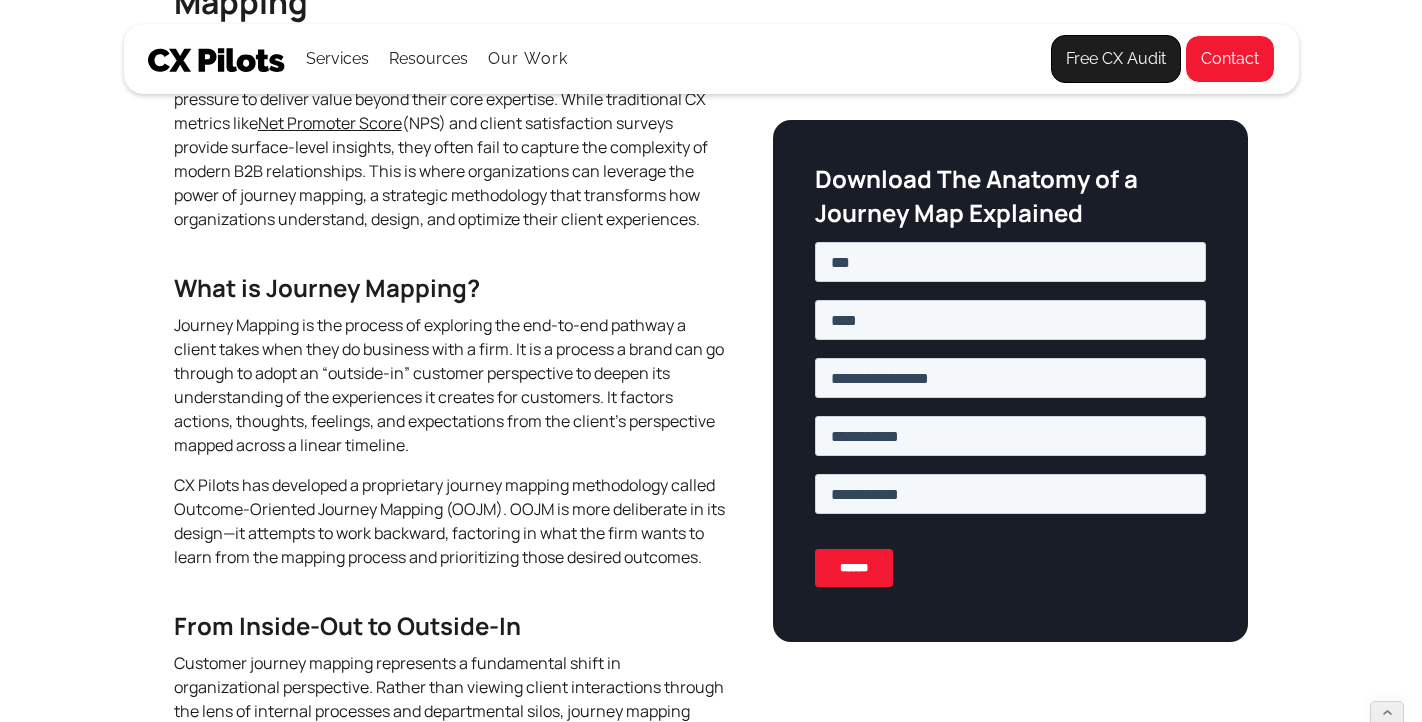 click on "******" at bounding box center [854, 568] 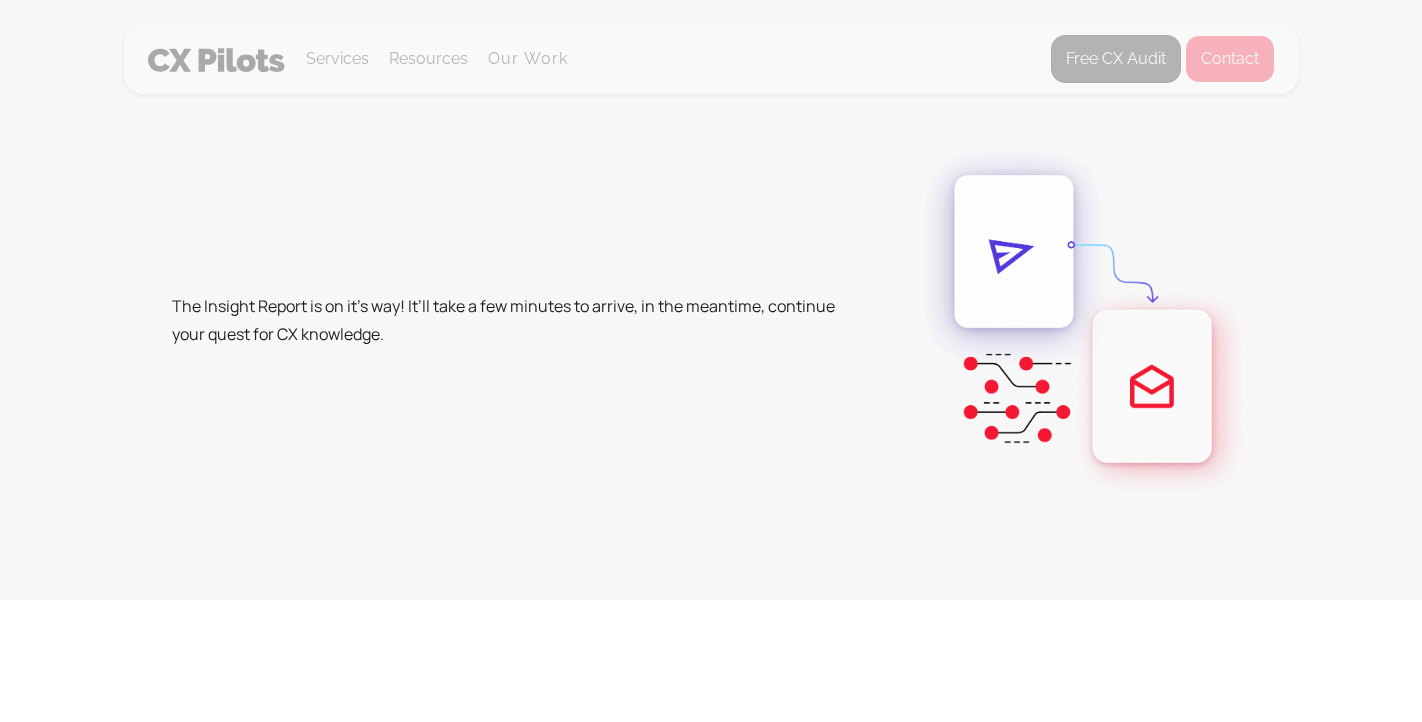 scroll, scrollTop: 0, scrollLeft: 0, axis: both 